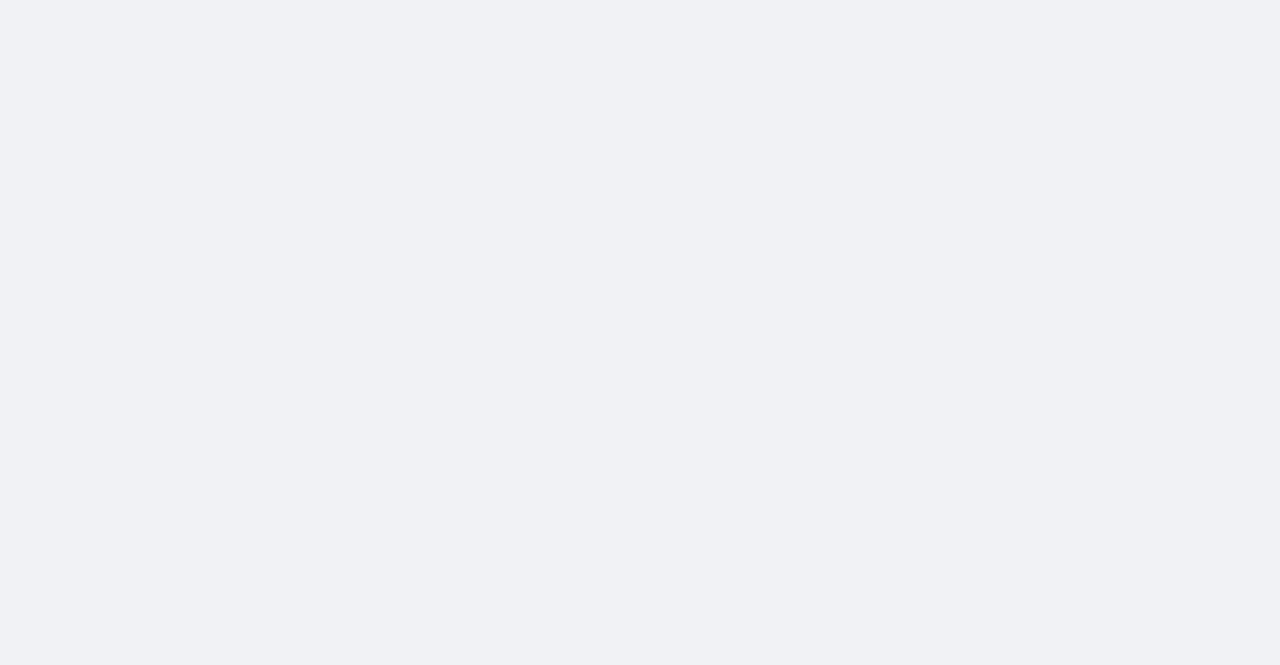 scroll, scrollTop: 0, scrollLeft: 0, axis: both 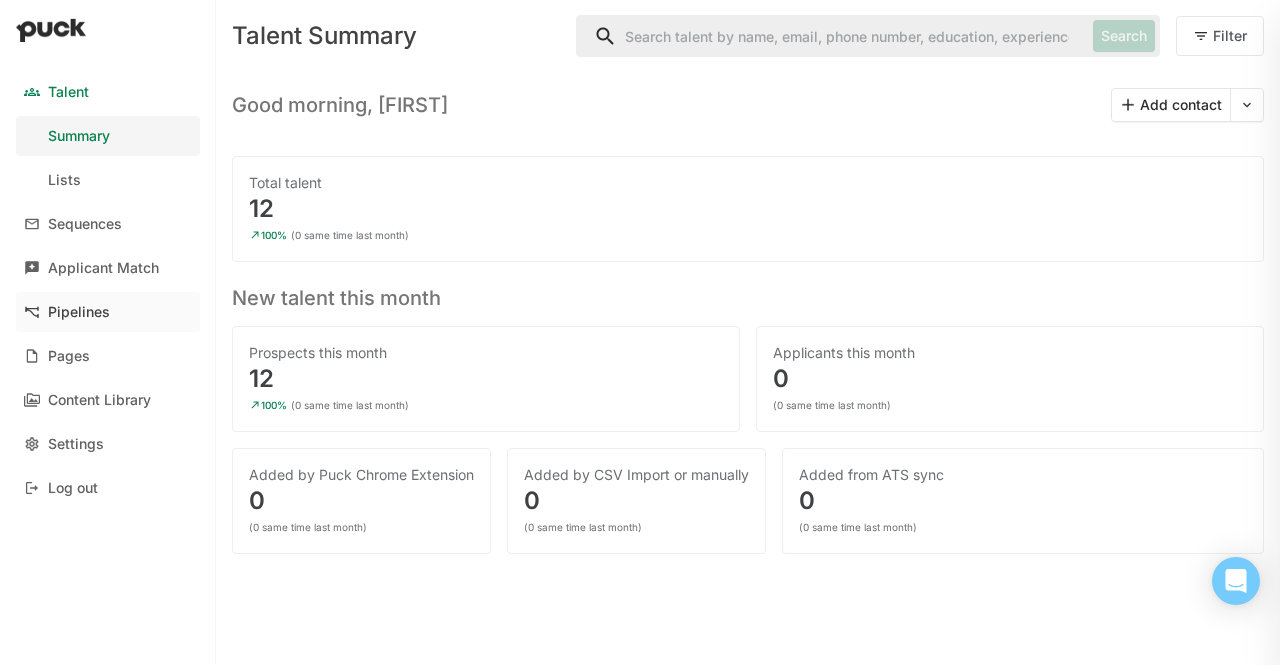 click on "Pipelines" at bounding box center [79, 312] 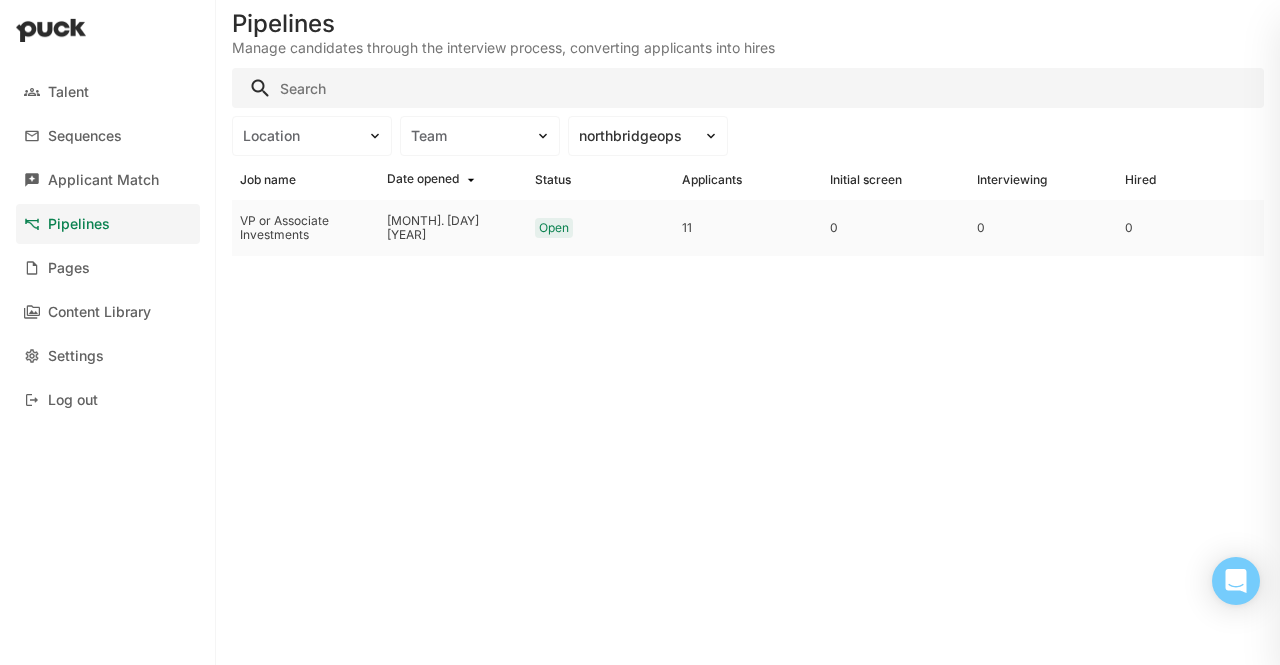 click on "VP or Associate Investments" at bounding box center (305, 228) 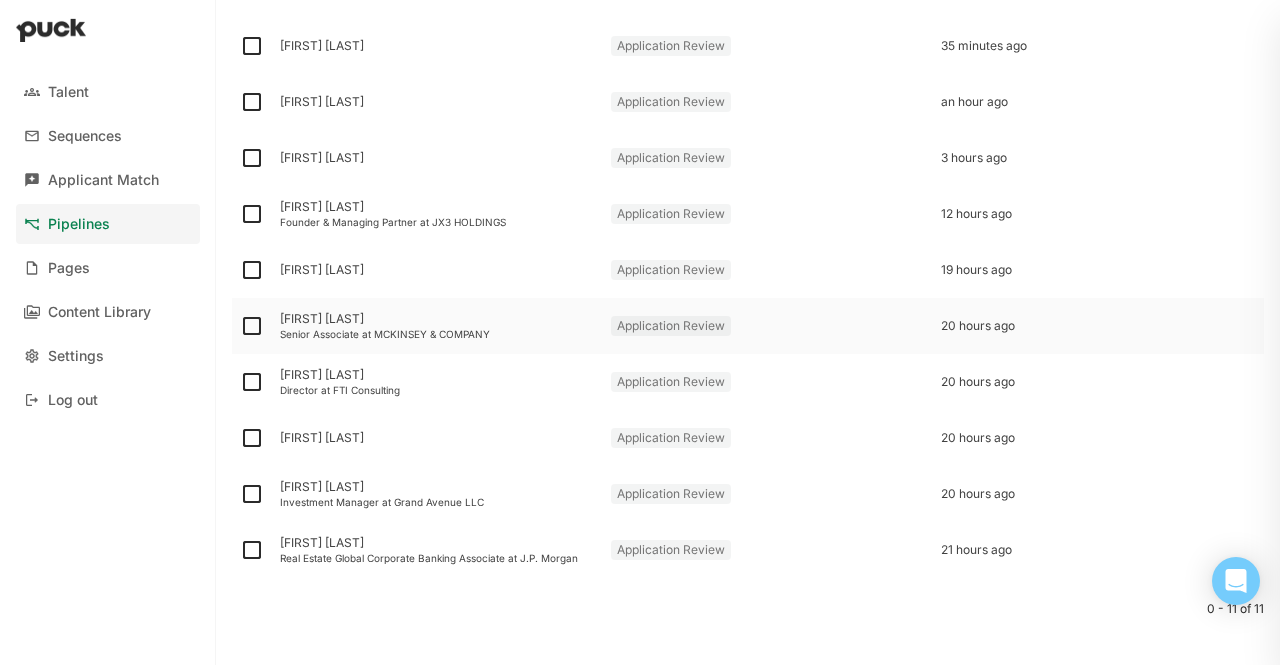 scroll, scrollTop: 0, scrollLeft: 0, axis: both 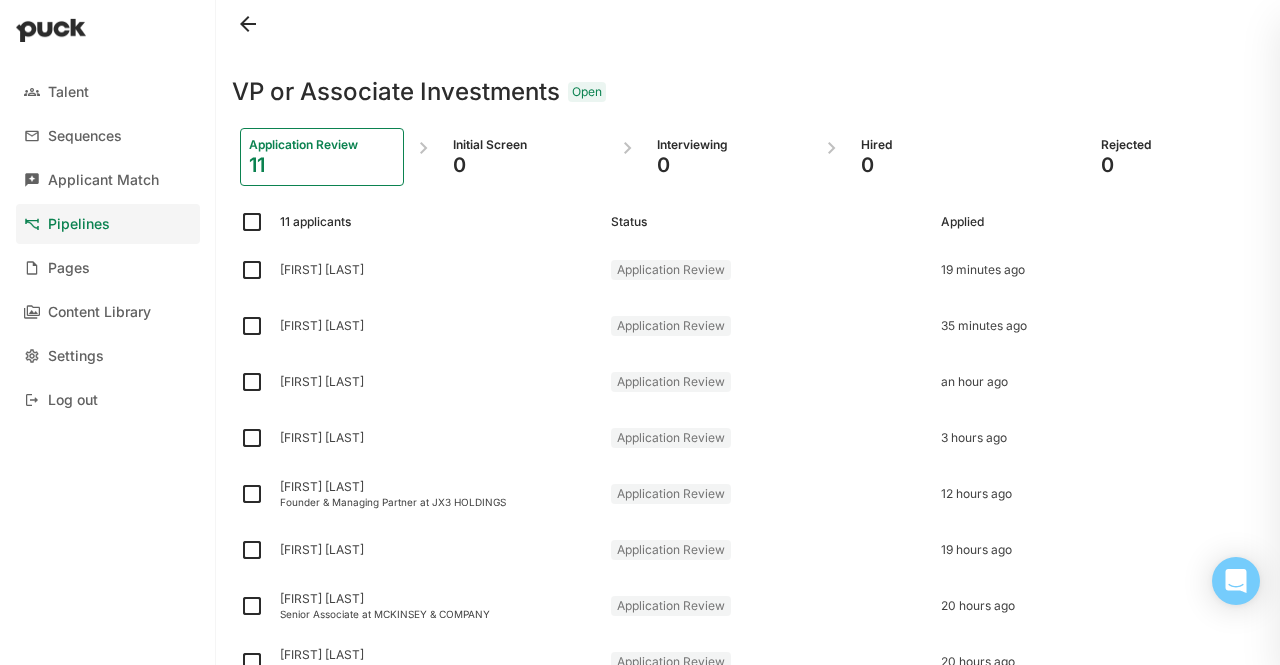click on "Pipelines" at bounding box center [108, 224] 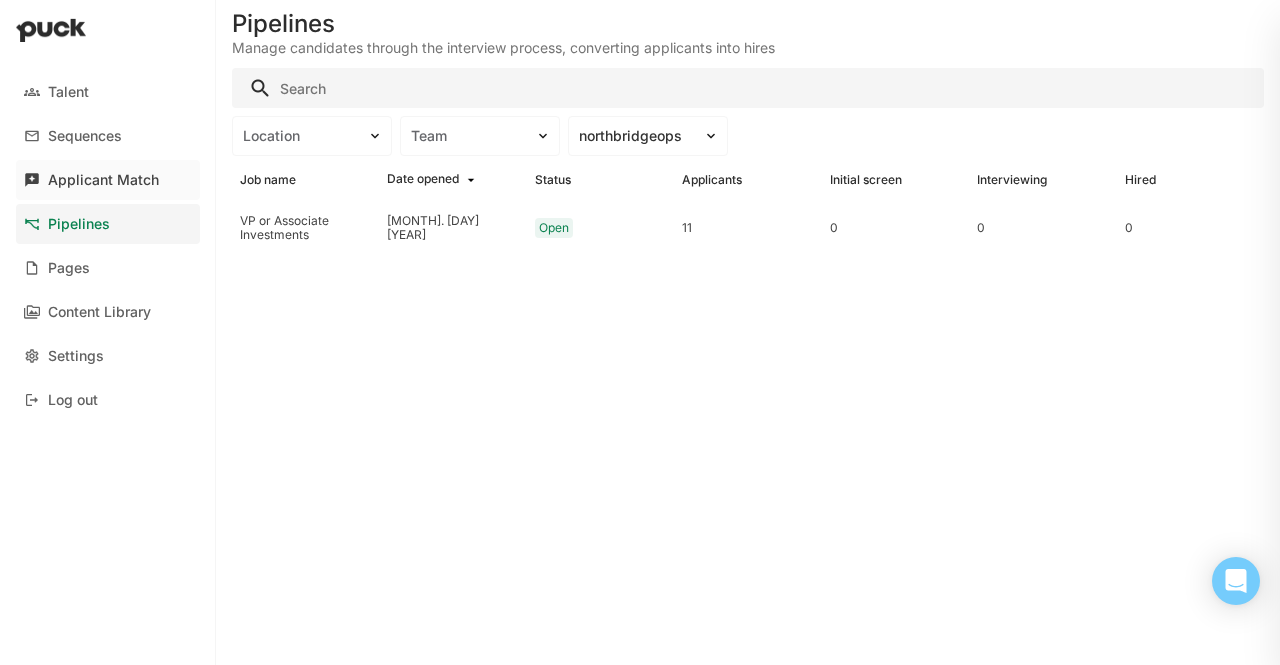 click on "Applicant Match" at bounding box center [108, 180] 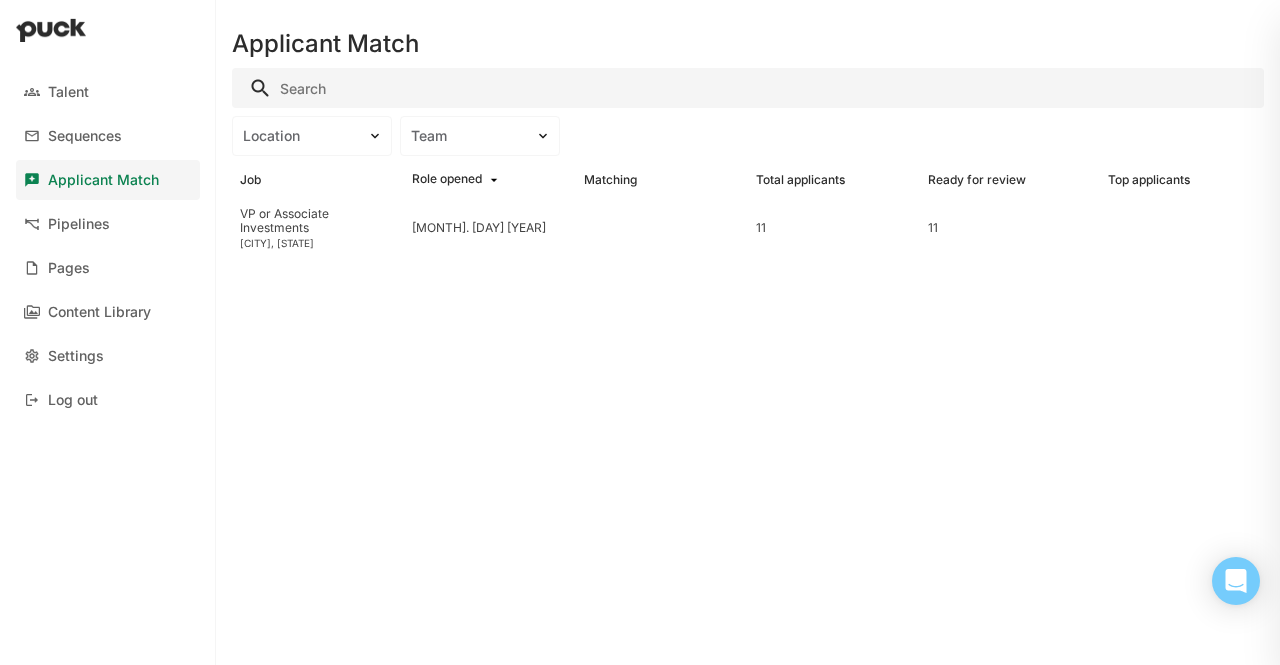 click on "Applicant Match" at bounding box center [108, 180] 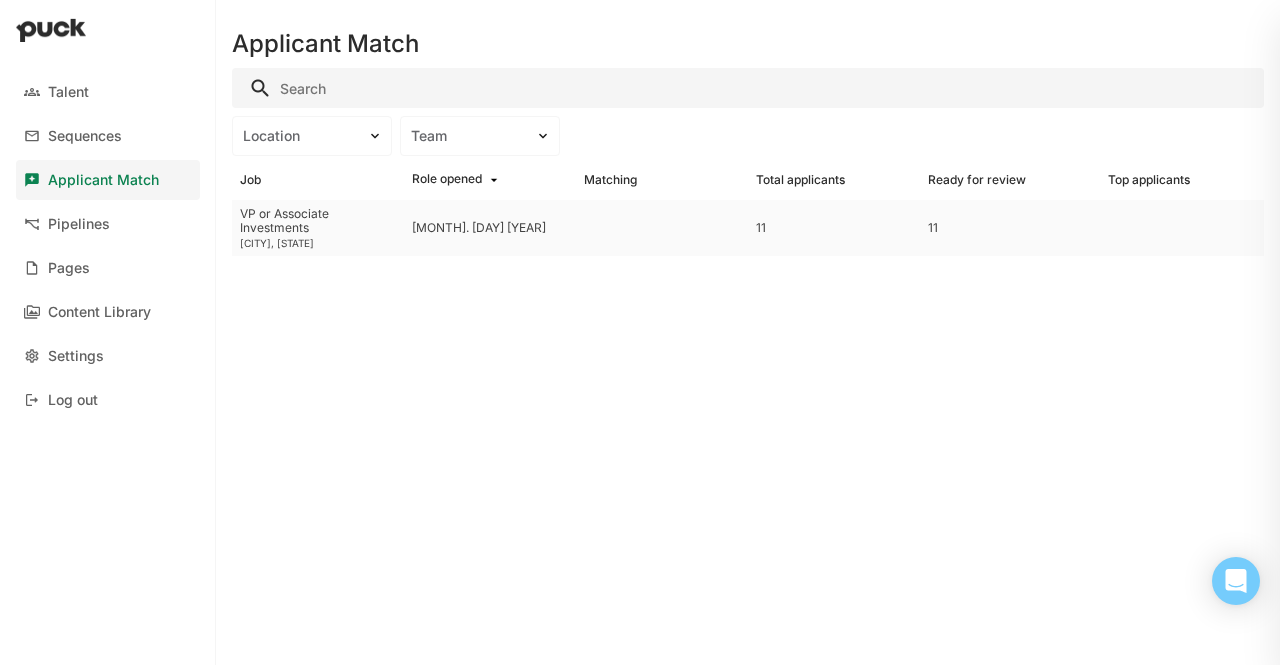 click on "VP or Associate Investments" at bounding box center [318, 221] 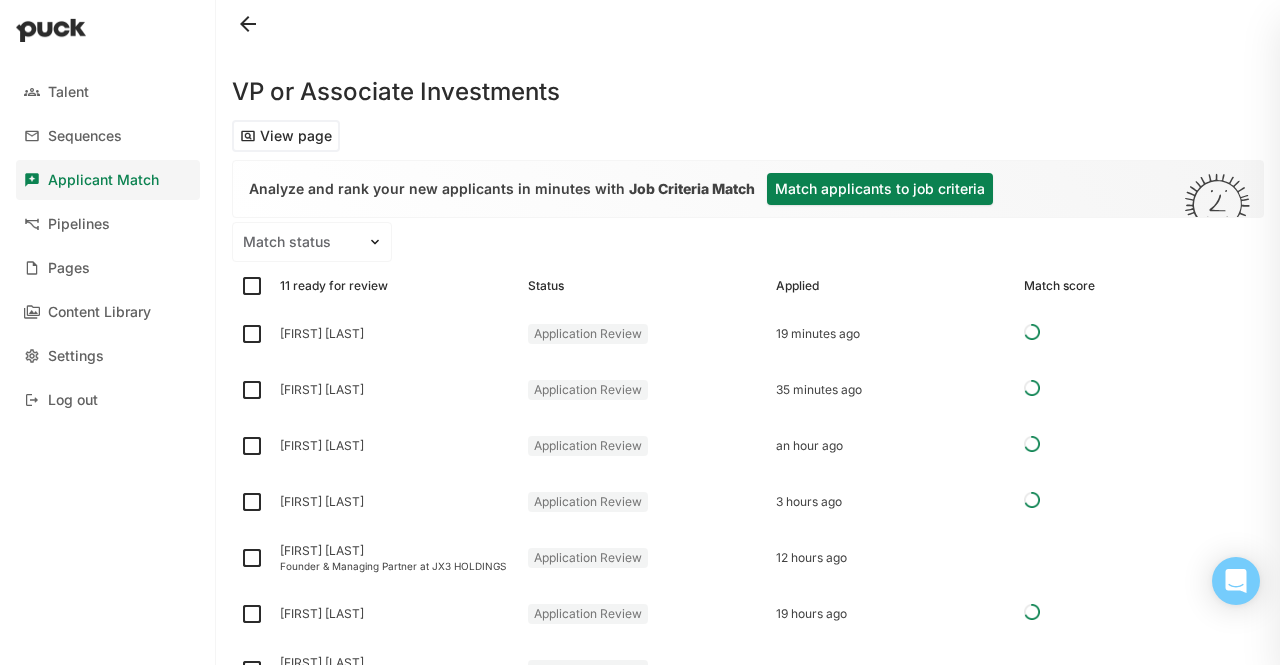 click on "Match applicants to job criteria" at bounding box center (880, 189) 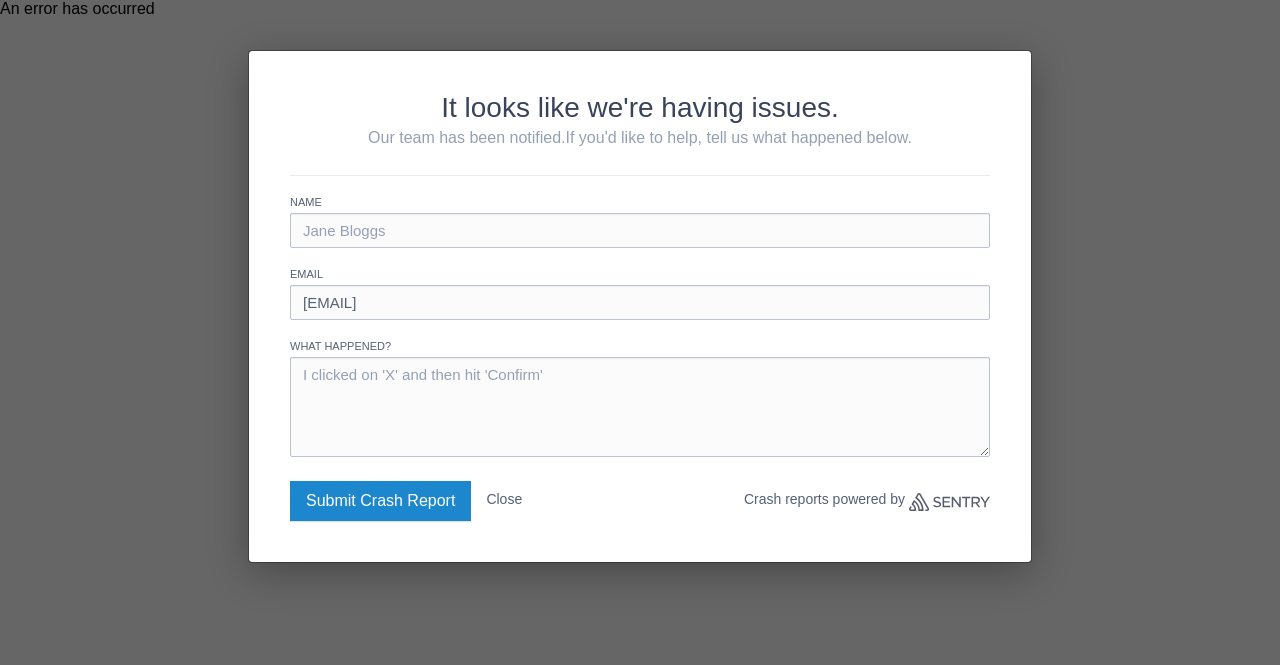 click on "Submit Crash Report" at bounding box center [380, 501] 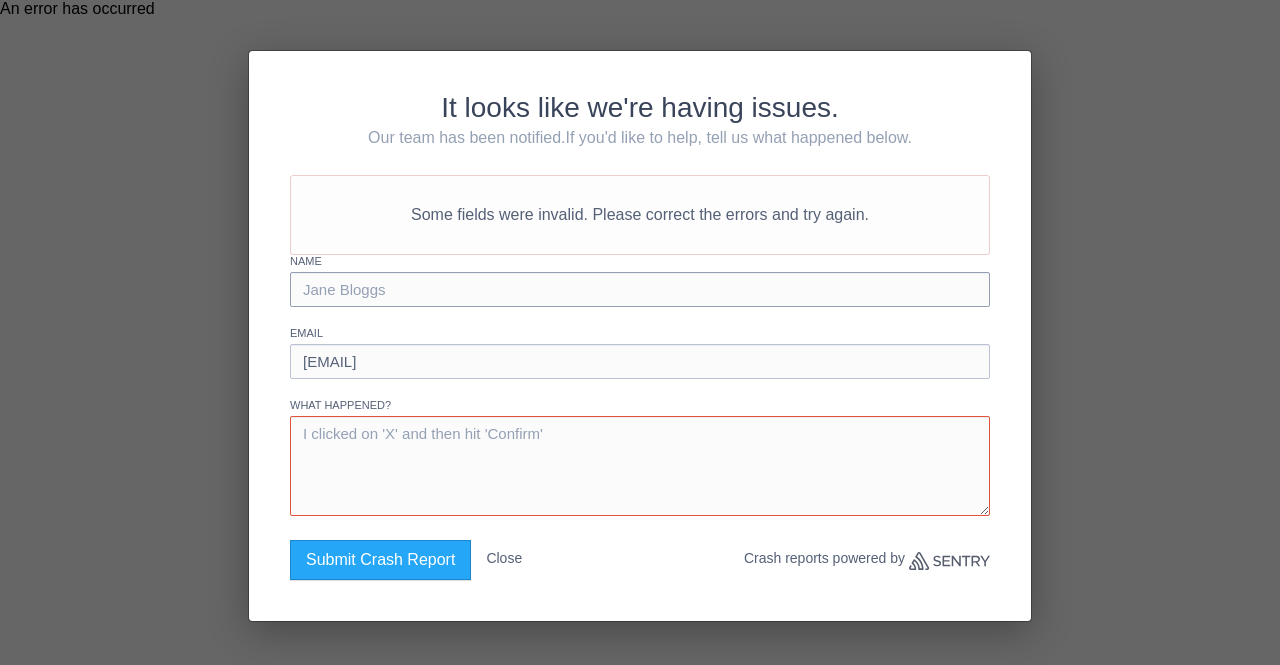 click at bounding box center [640, 289] 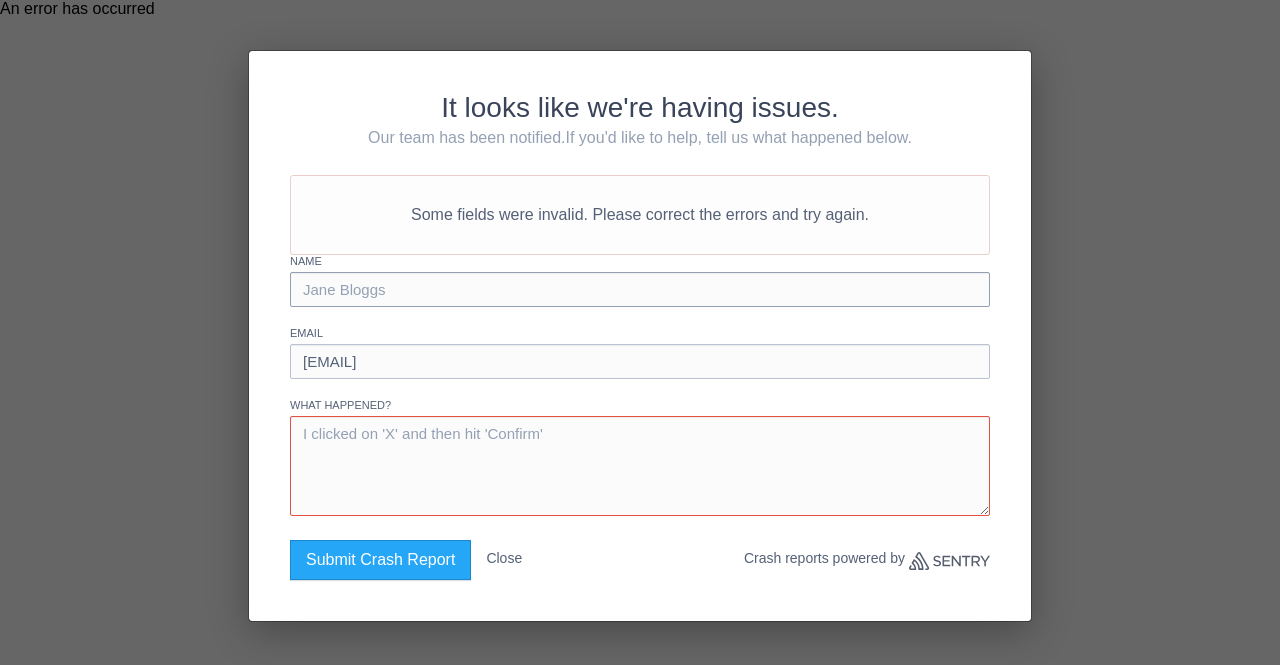 type on "[FIRST] [LAST]" 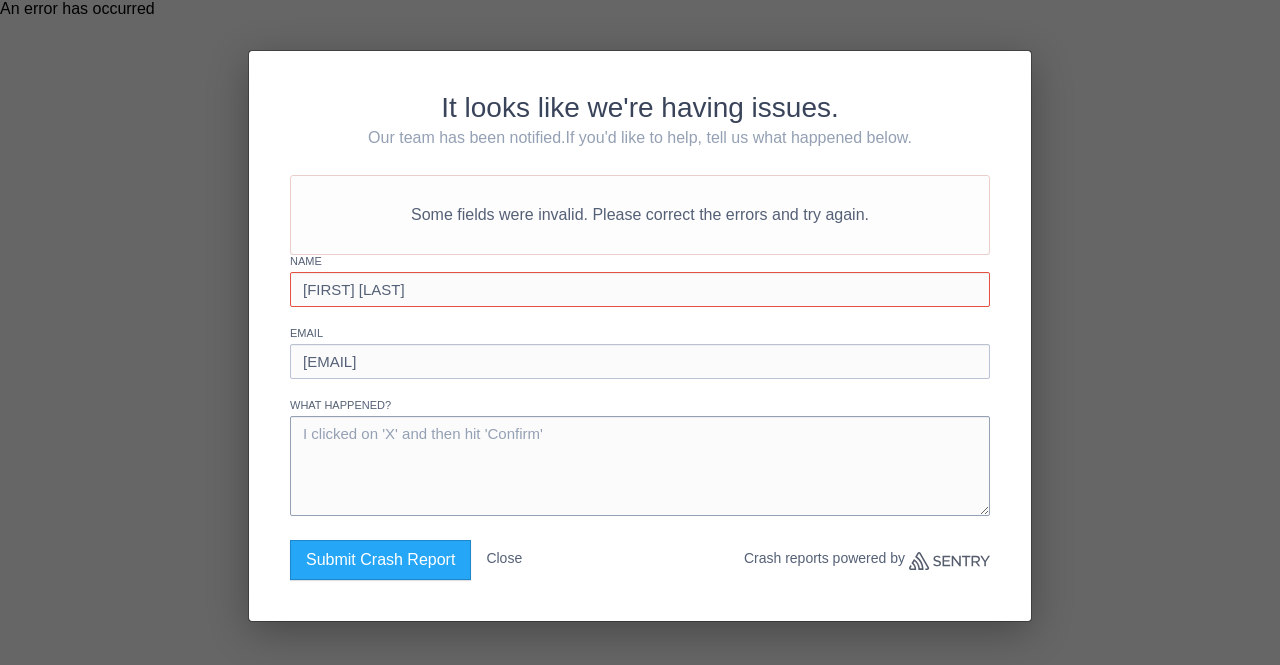 click at bounding box center [640, 466] 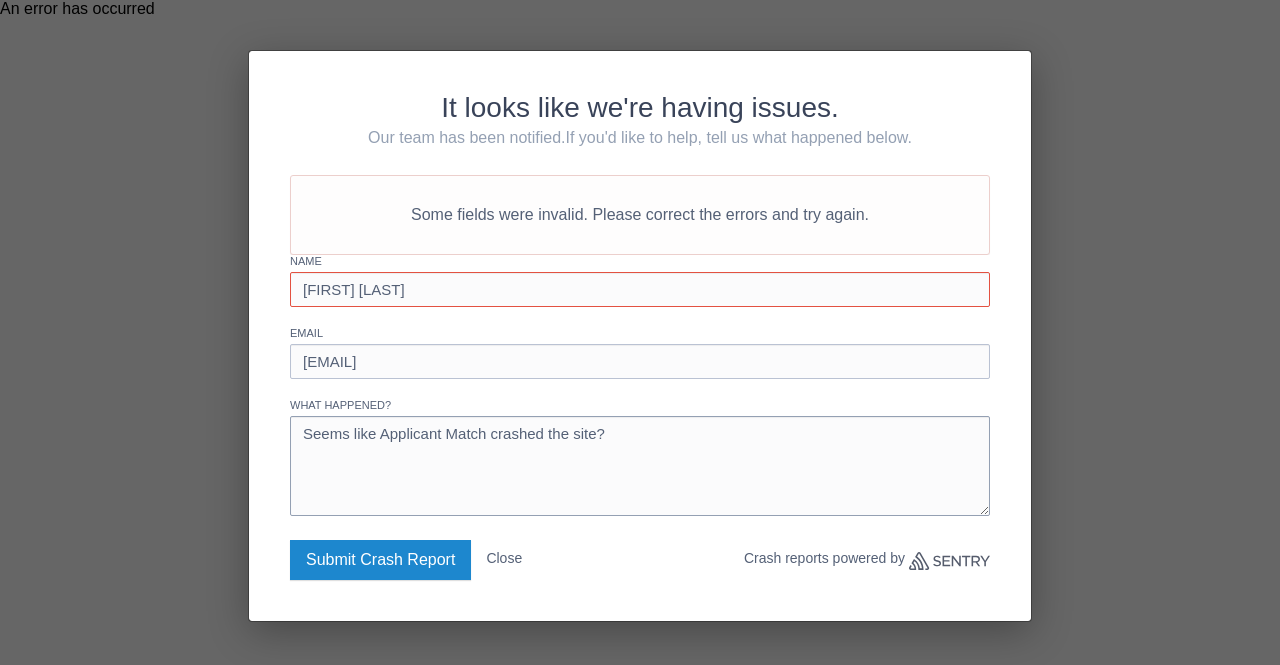 type on "Seems like Applicant Match crashed the site?" 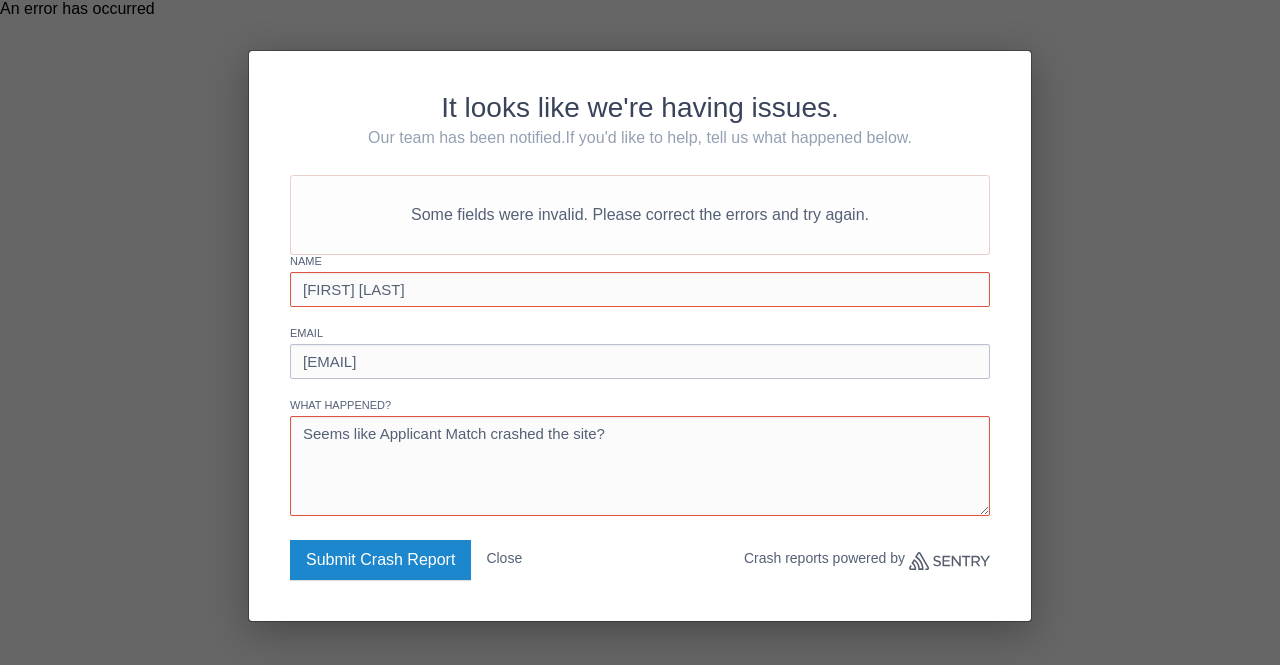 click on "Submit Crash Report" at bounding box center [380, 560] 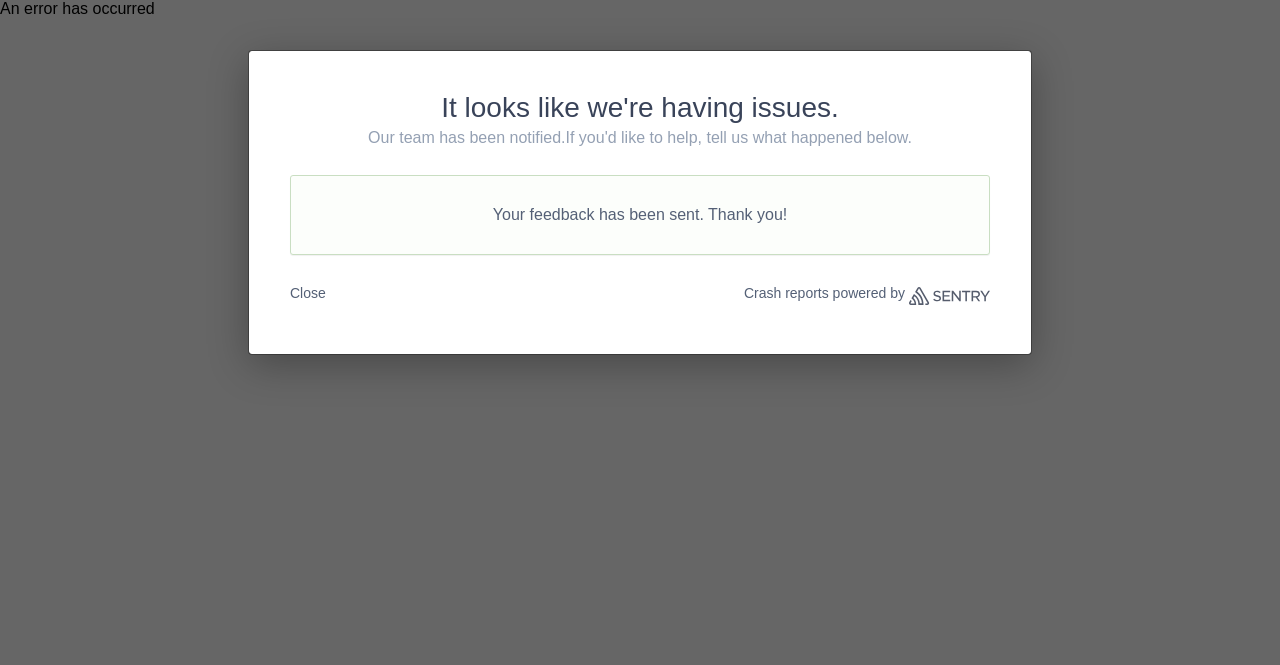 click on "It looks like we're having issues.
Our team has been notified.  If you'd like to help, tell us what happened below.
Your feedback has been sent. Thank you!
Close
Crash reports powered by  Sentry" at bounding box center (640, 332) 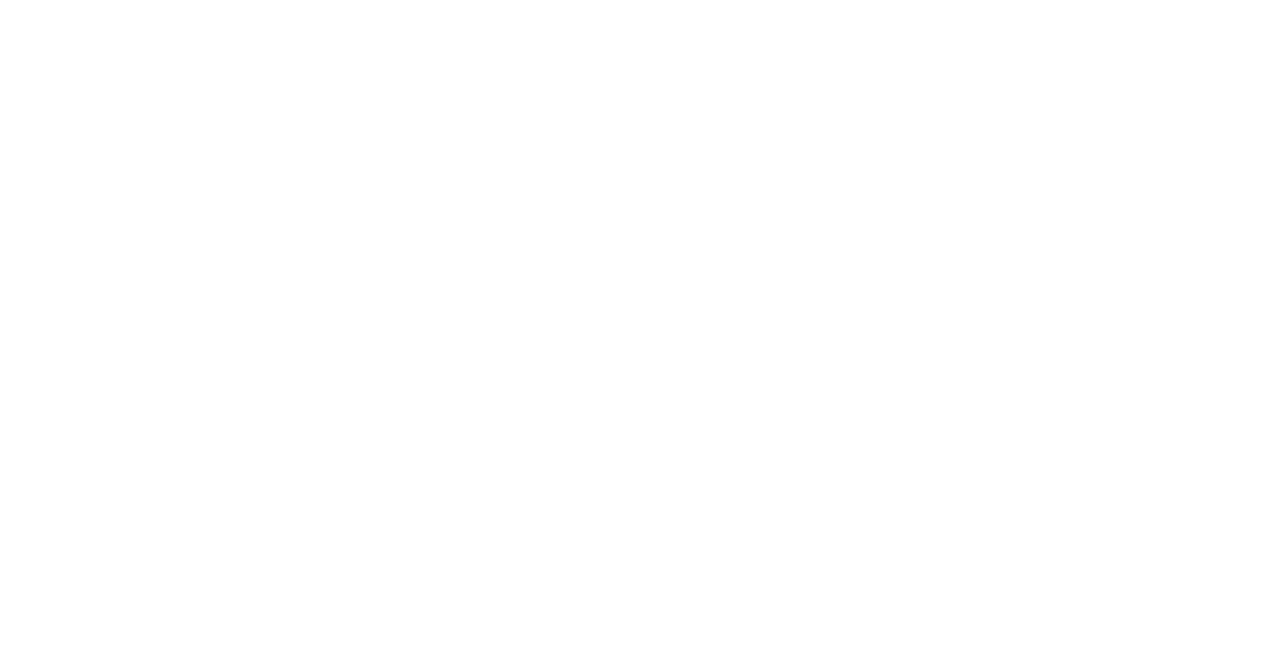 scroll, scrollTop: 0, scrollLeft: 0, axis: both 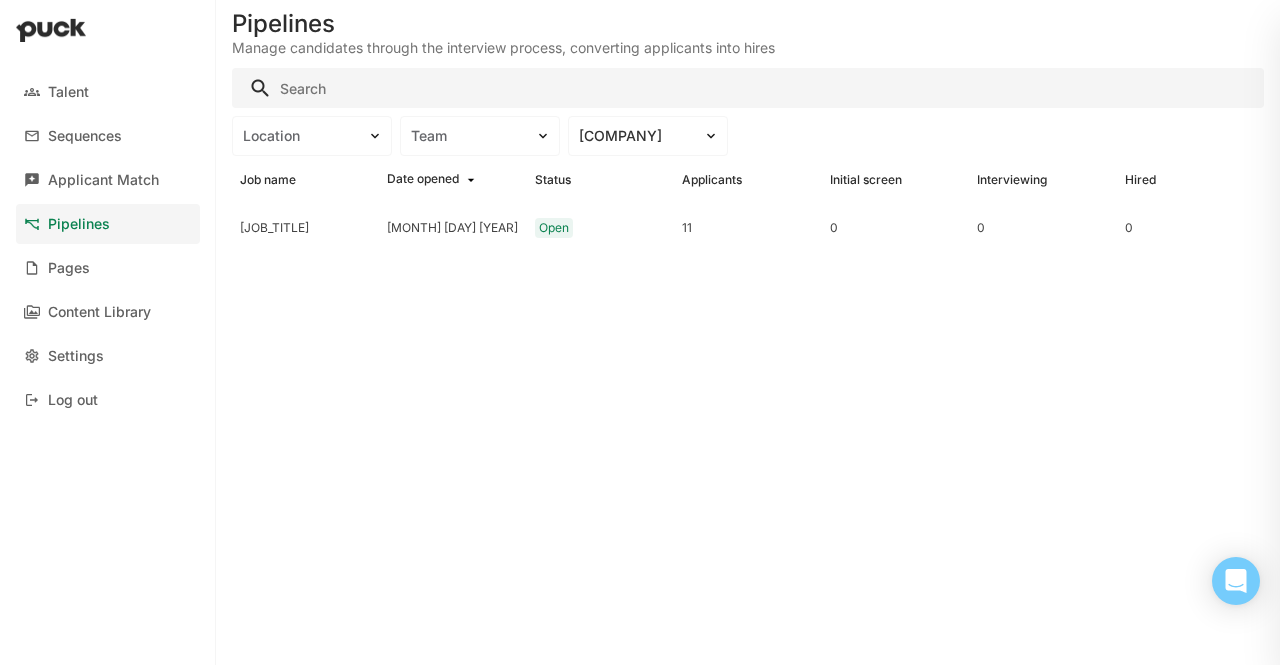click on "Pipelines" at bounding box center (108, 224) 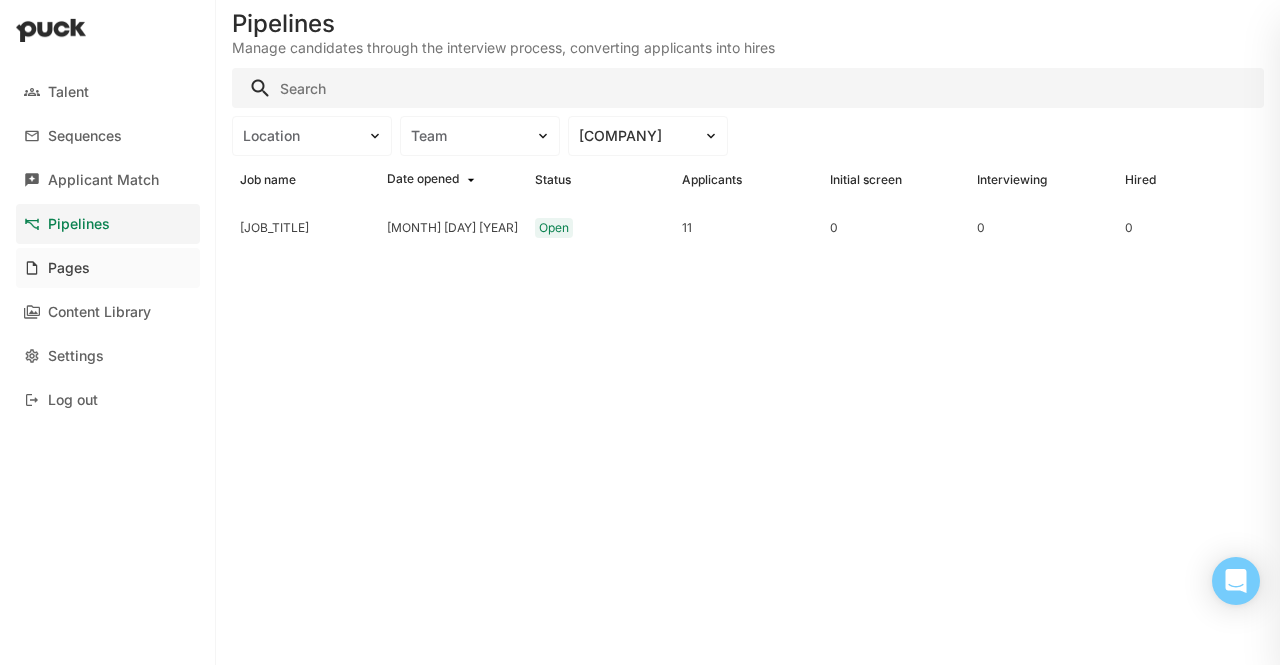 click on "Pages" at bounding box center [108, 268] 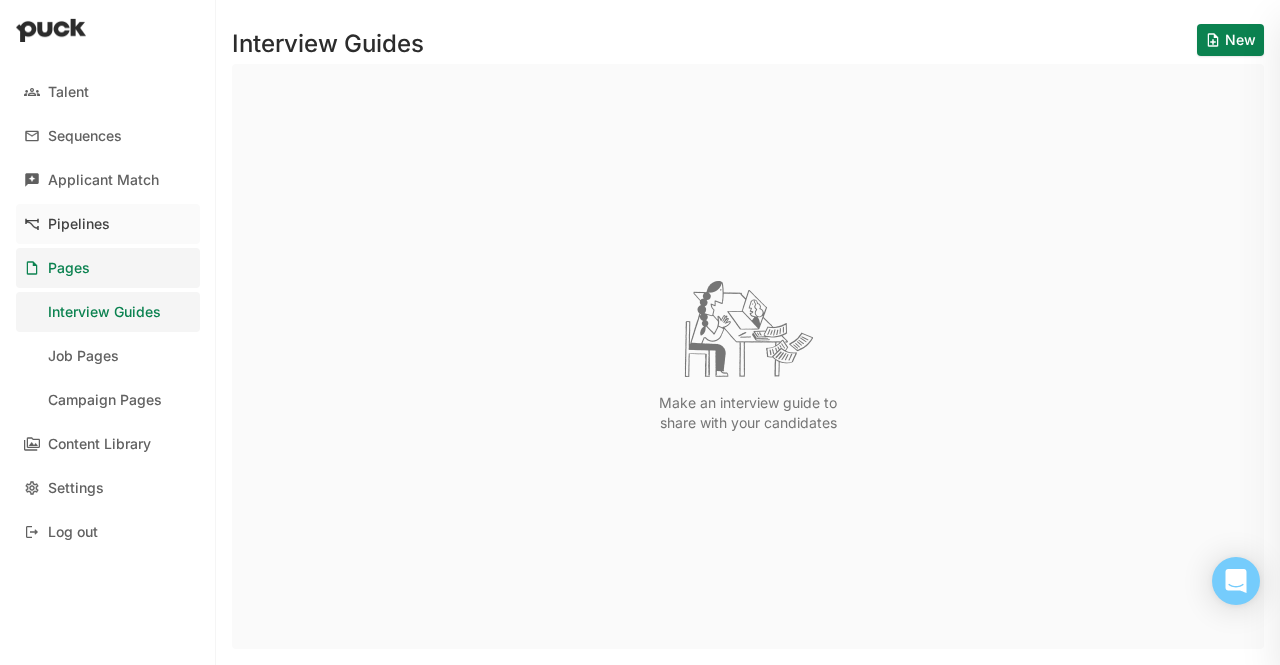 click on "Pipelines" at bounding box center [79, 224] 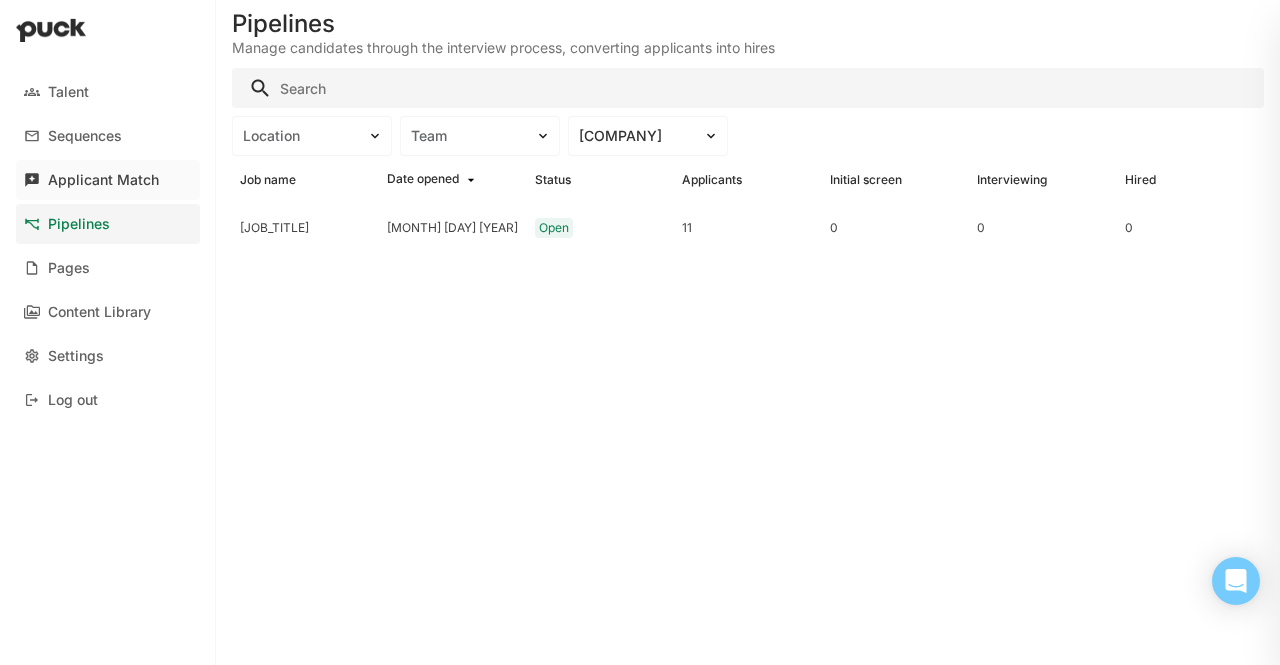 click on "Applicant Match" at bounding box center [108, 180] 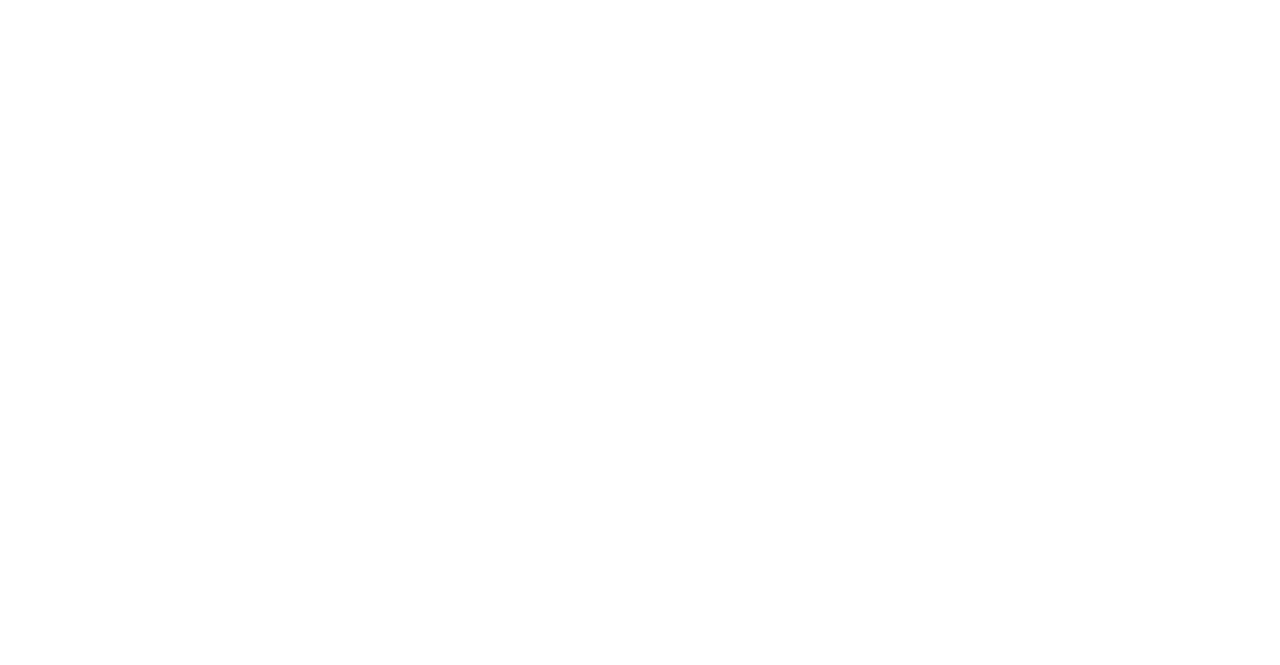 scroll, scrollTop: 0, scrollLeft: 0, axis: both 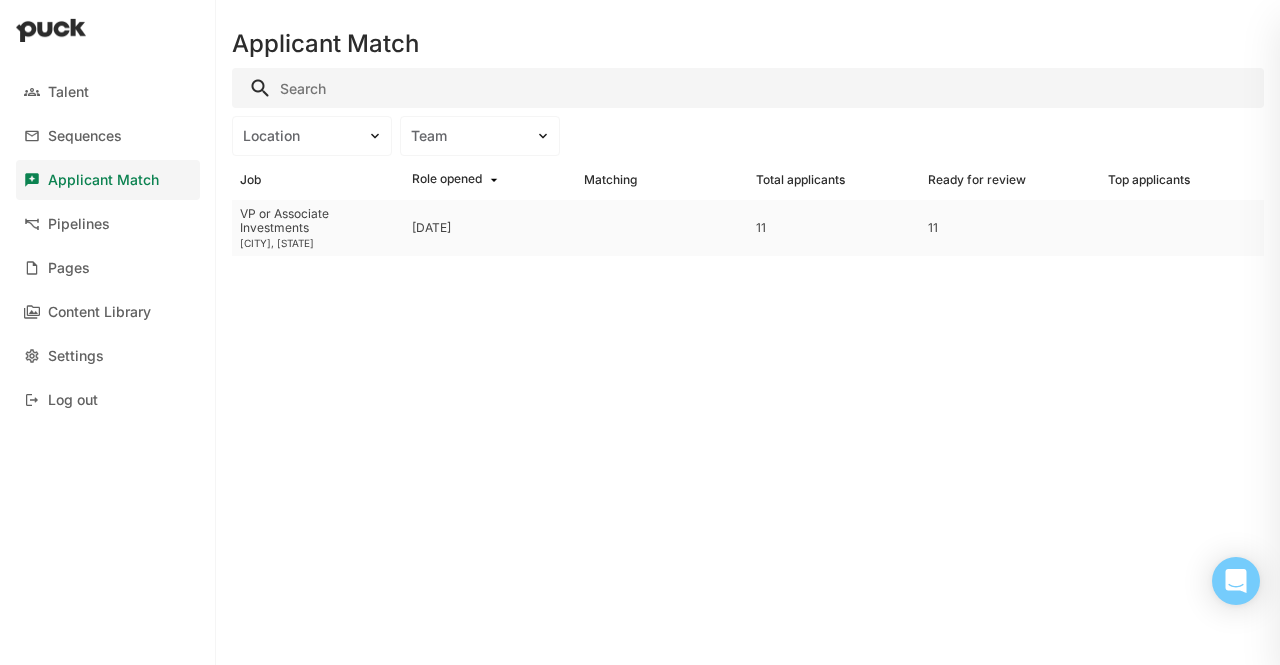 click on "VP or Associate Investments New York City, New York" at bounding box center [318, 228] 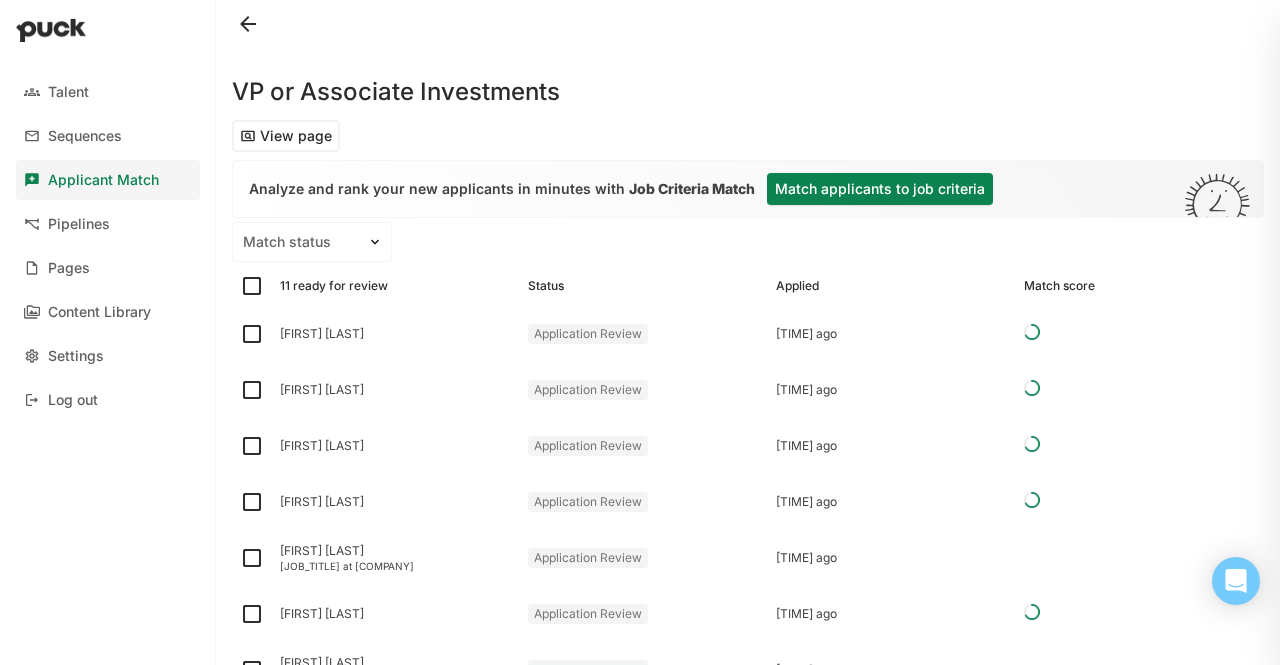 click on "Match applicants to job criteria" at bounding box center (880, 189) 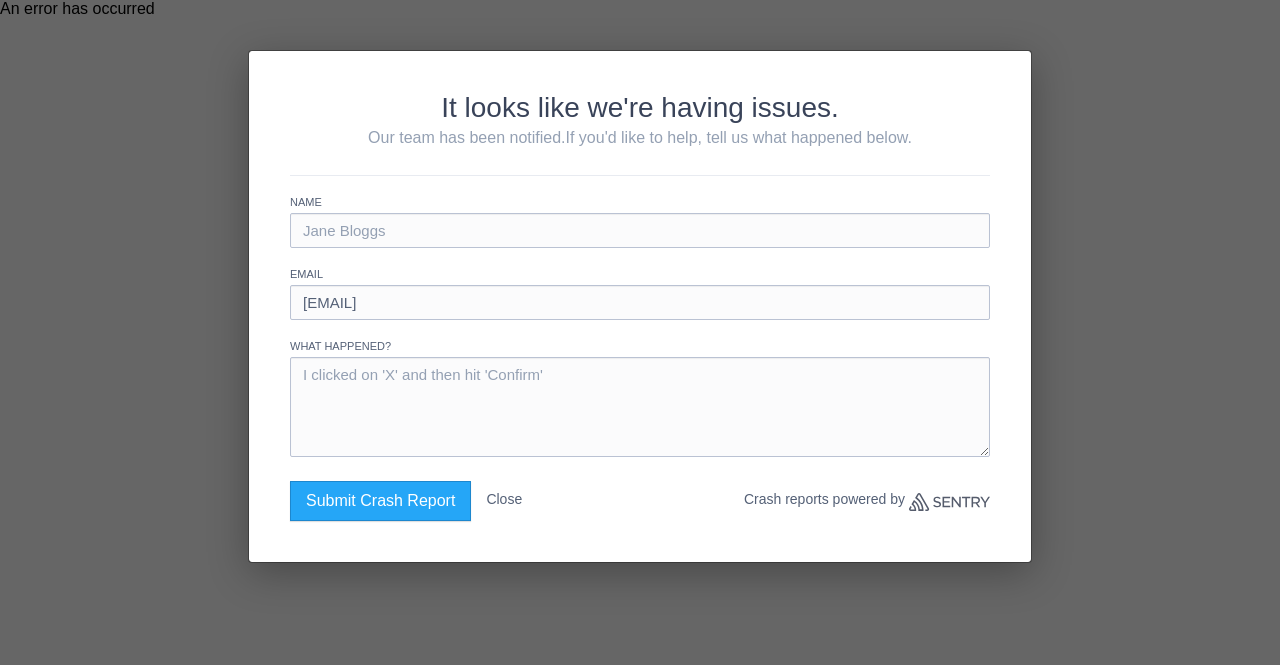 click on "It looks like we're having issues.
Our team has been notified.  If you'd like to help, tell us what happened below.
Name
Email
ilana@northbridgeops.com
What happened?
Submit Crash Report
Close
Crash reports powered by  Sentry" at bounding box center (640, 332) 